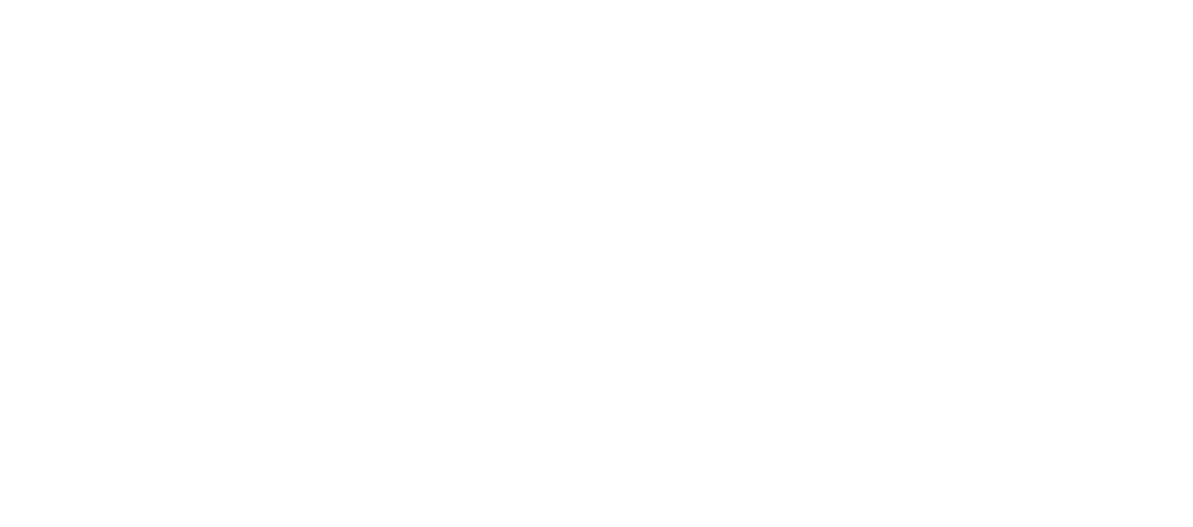 scroll, scrollTop: 0, scrollLeft: 0, axis: both 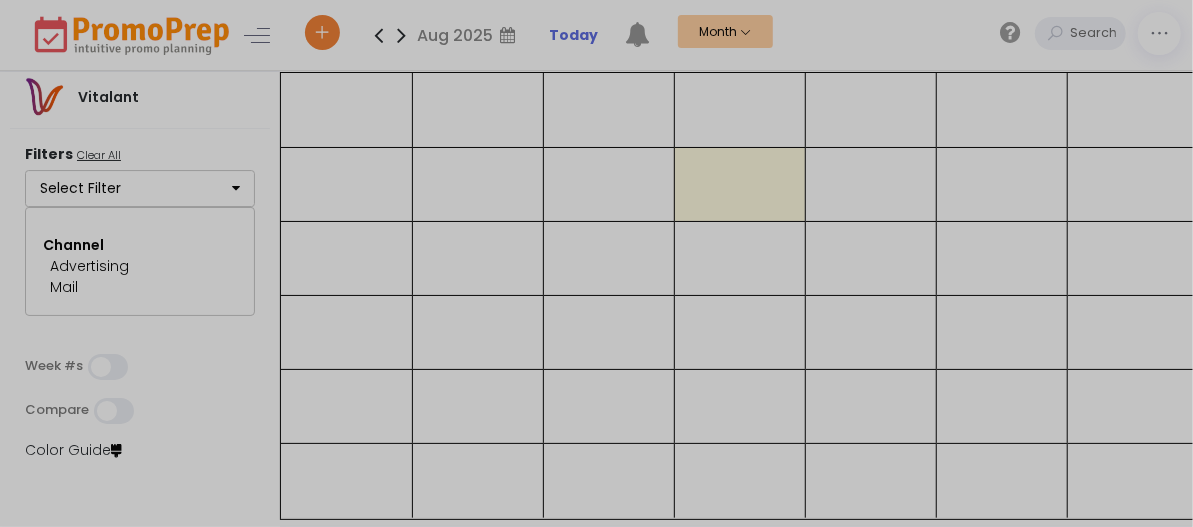 select on "246" 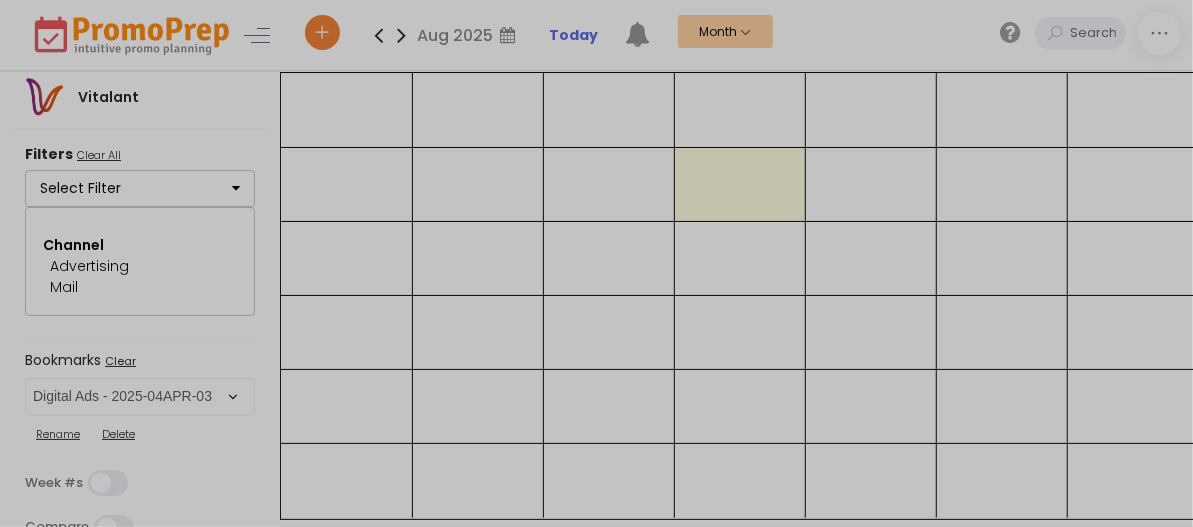 scroll, scrollTop: 0, scrollLeft: 0, axis: both 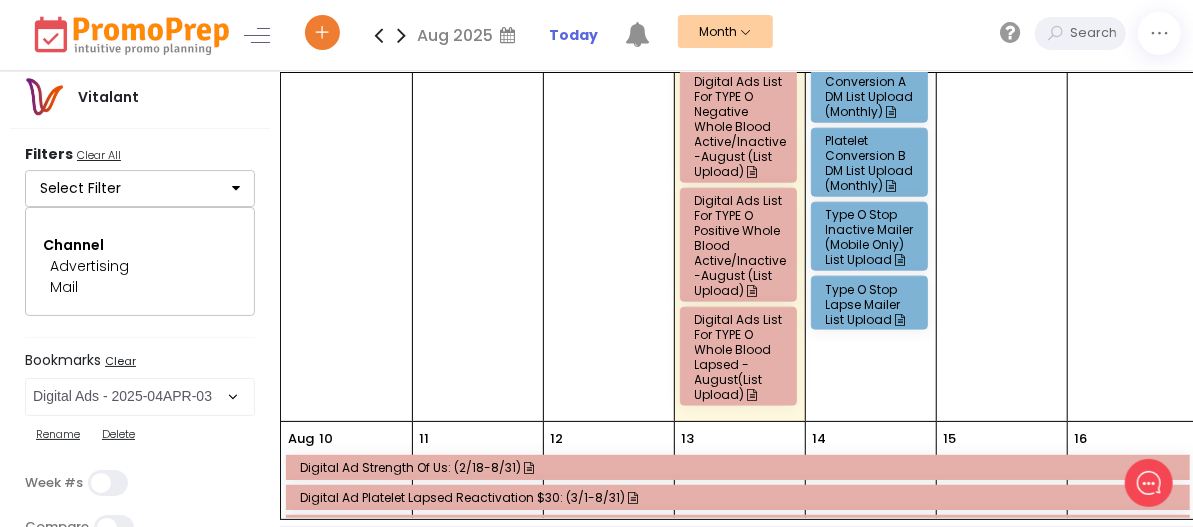 click on "Digital Ads List for TYPE O Whole Blood Lapsed - August(List Upload)" at bounding box center (741, 357) 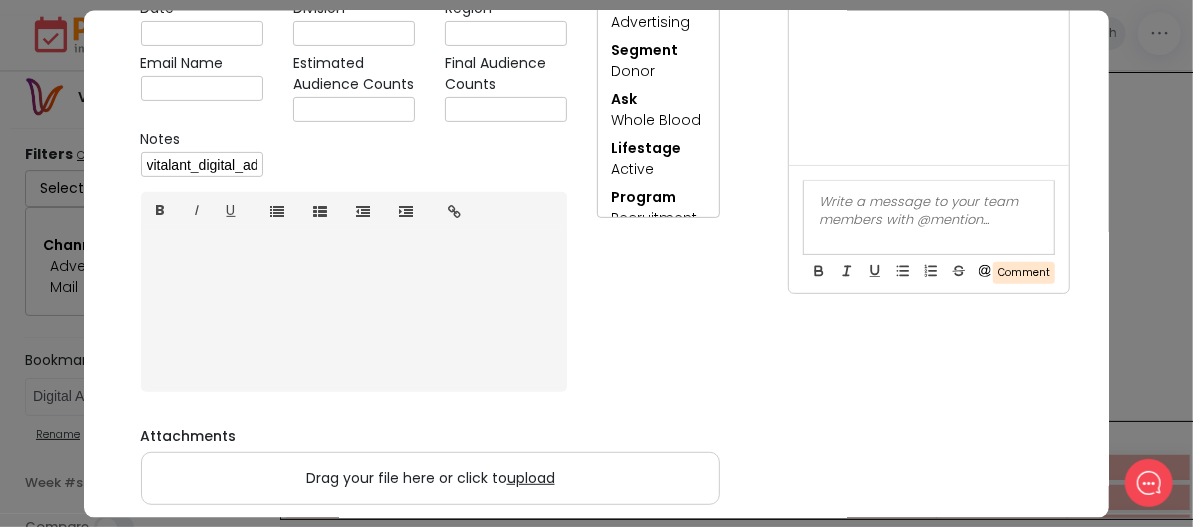 scroll, scrollTop: 312, scrollLeft: 0, axis: vertical 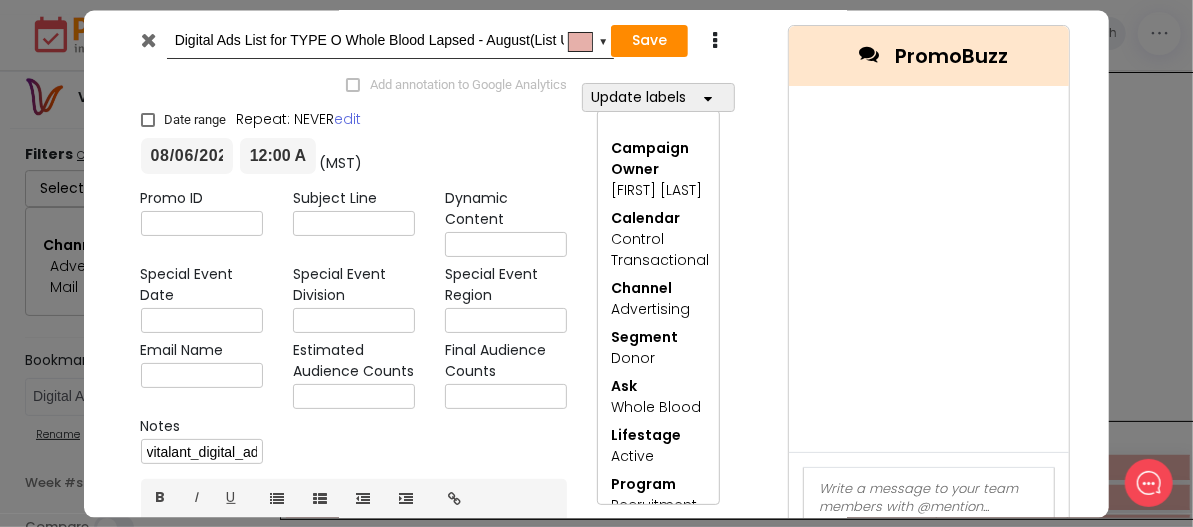 click at bounding box center (148, 40) 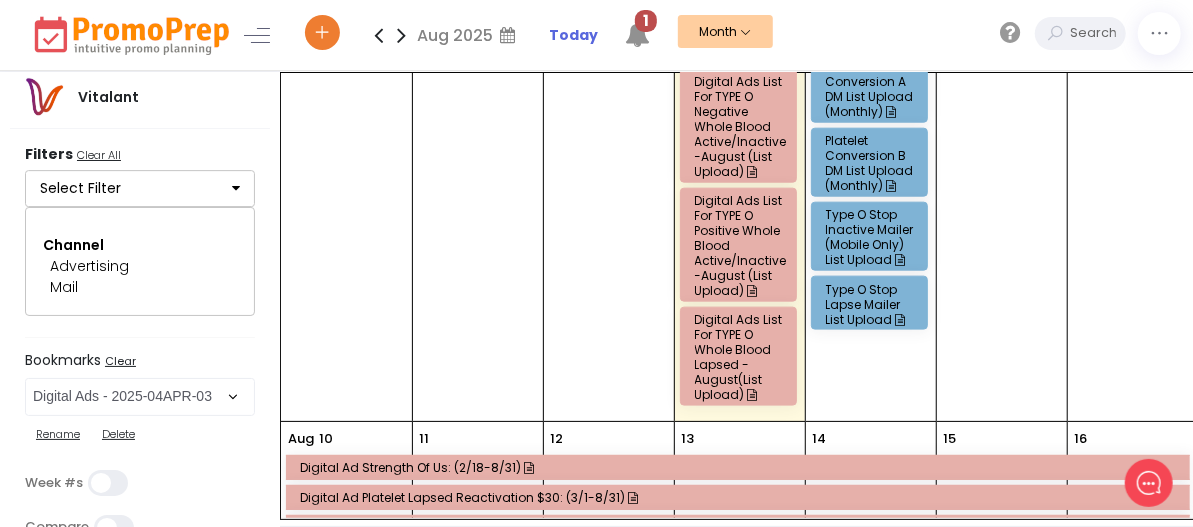 scroll, scrollTop: 1000, scrollLeft: 0, axis: vertical 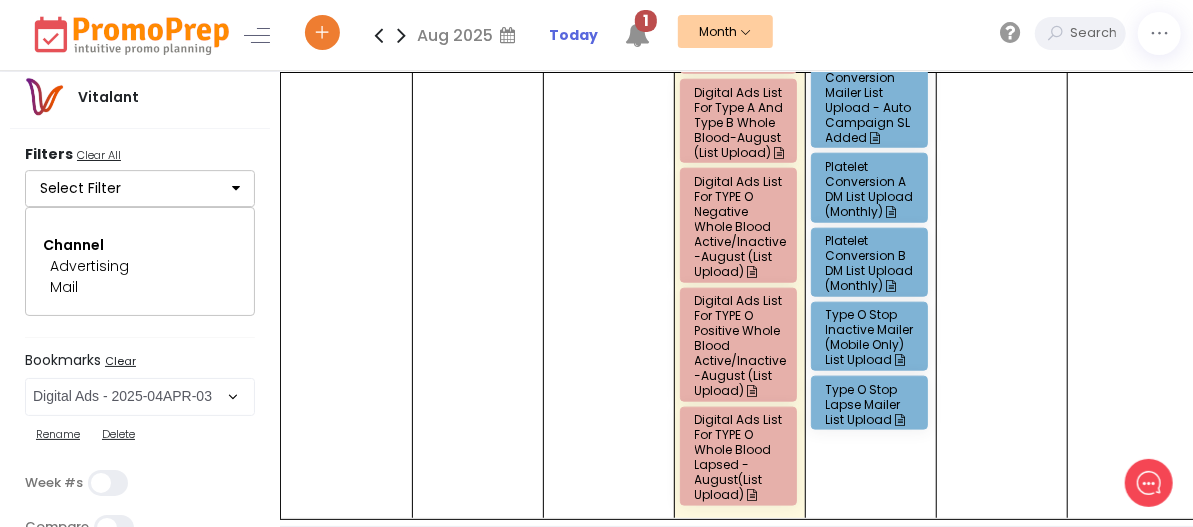 click on "Digital Ads List for TYPE O Positive Whole Blood Active/Inactive-August (List Upload)" at bounding box center [741, 345] 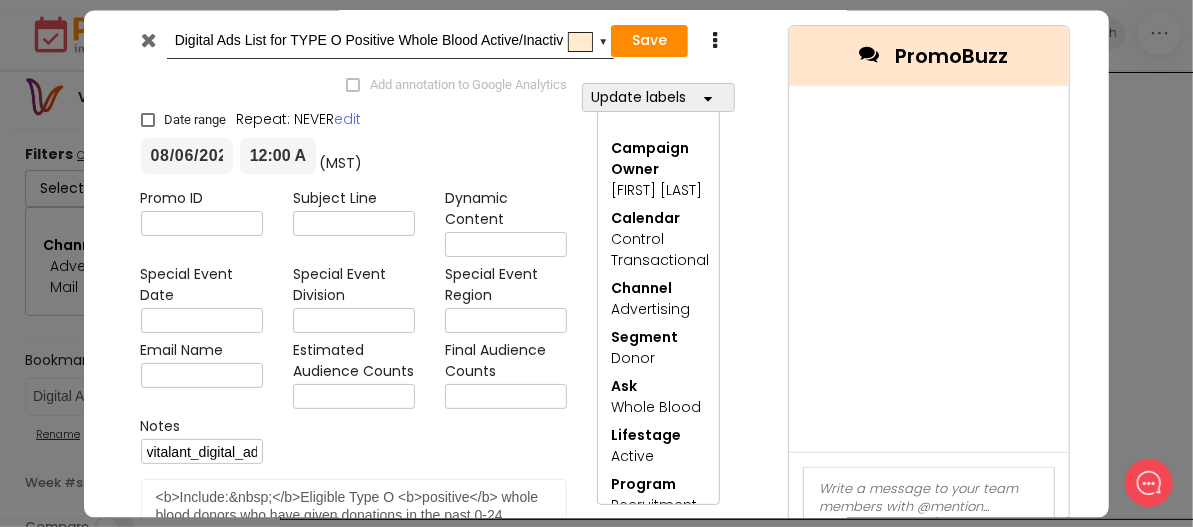 click on "[FIRST] [LAST], [FIRST] [LAST], [FIRST] [LAST], [FIRST] [LAST], [FIRST] [LAST], [FIRST] [LAST], [FIRST] [LAST], [FIRST] [LAST], [FIRST] [LAST], [FIRST] [LAST], [FIRST] [LAST], [FIRST] [LAST], [FIRST] [LAST], [FIRST] [LAST], [FIRST] [LAST], [FIRST] [LAST], [FIRST] [LAST], [FIRST] [LAST], [FIRST] [LAST], [FIRST] [LAST], [FIRST] [LAST], [FIRST] [LAST], [FIRST] [LAST], [FIRST] [LAST], [FIRST] [LAST], [FIRST] [LAST], [FIRST] [LAST], [FIRST] [LAST], [FIRST] [LAST], [FIRST] [LAST], [FIRST] [LAST], [FIRST] [LAST], [FIRST] [LAST], [FIRST] [LAST], [FIRST] [LAST], [FIRST] [LAST], [FIRST] [LAST], [FIRST] [LAST], [FIRST] [LAST], [FIRST] [LAST], [FIRST] [LAST], [FIRST] [LAST]" at bounding box center [659, 380] 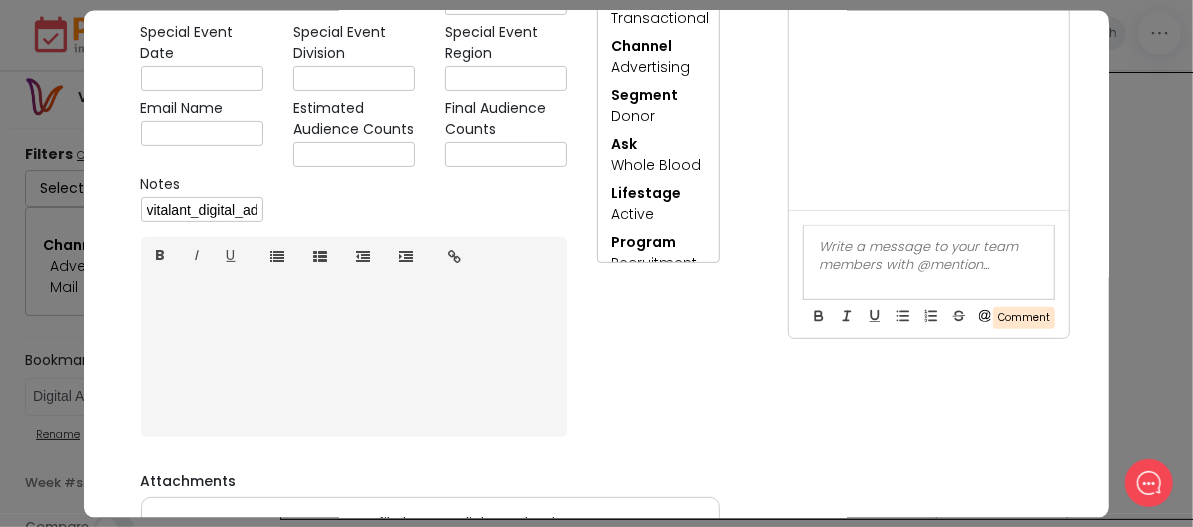 scroll, scrollTop: 212, scrollLeft: 0, axis: vertical 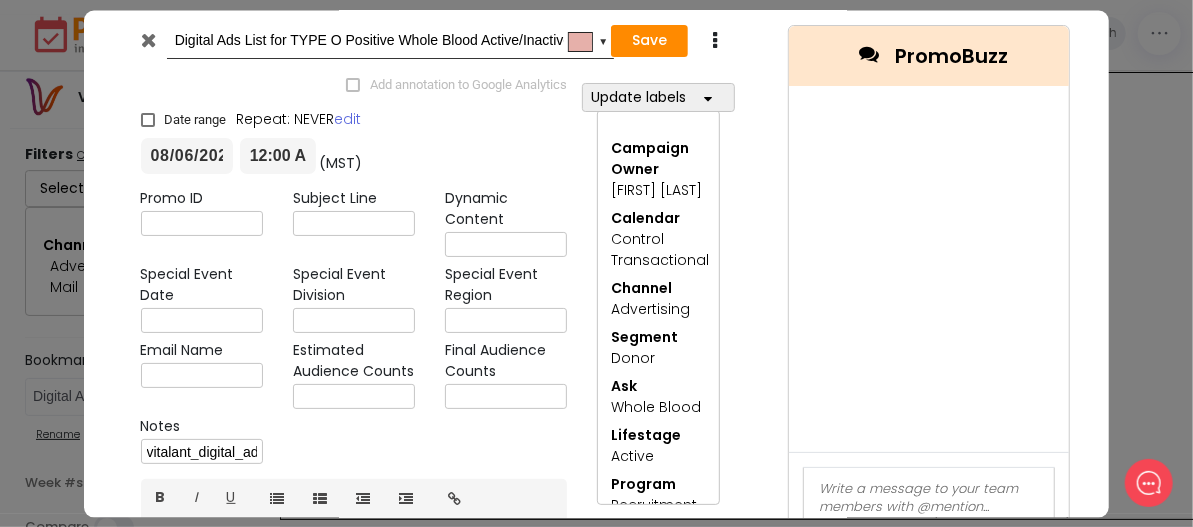 click at bounding box center [148, 40] 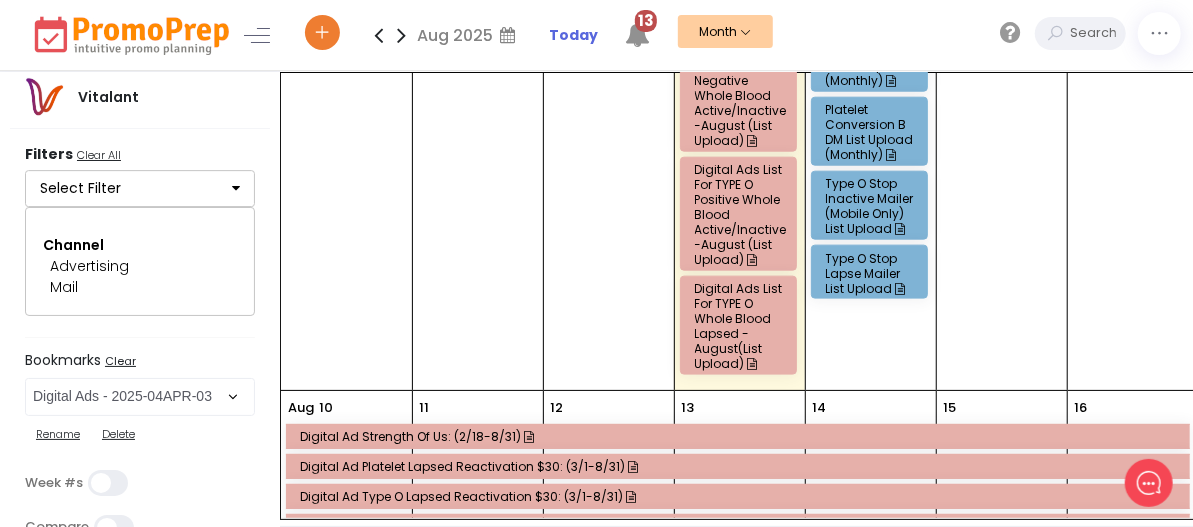 scroll, scrollTop: 1100, scrollLeft: 0, axis: vertical 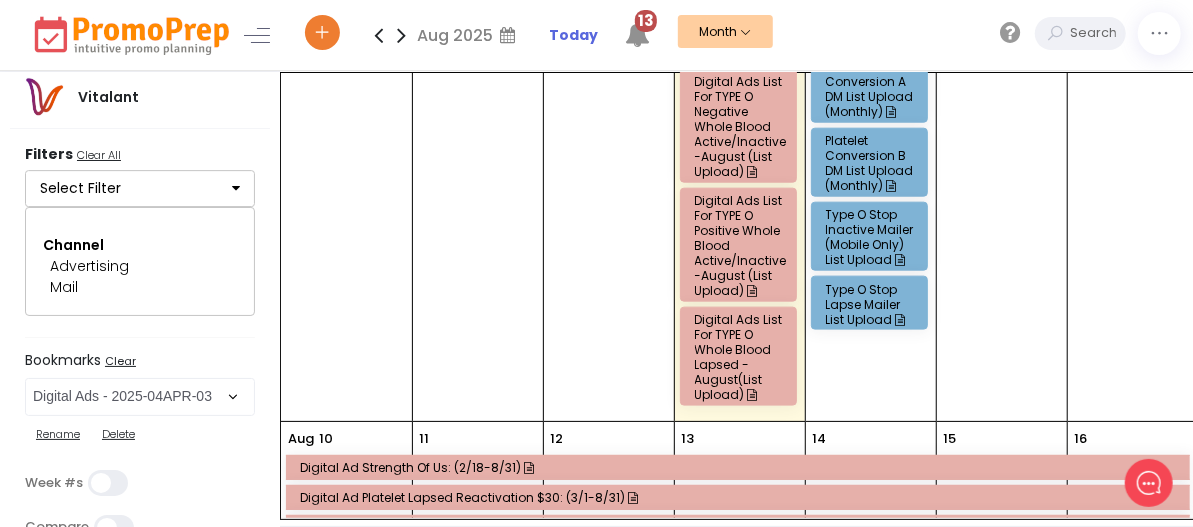 click on "Digital Ads List for TYPE O Whole Blood Lapsed - August(List Upload)" at bounding box center (741, 357) 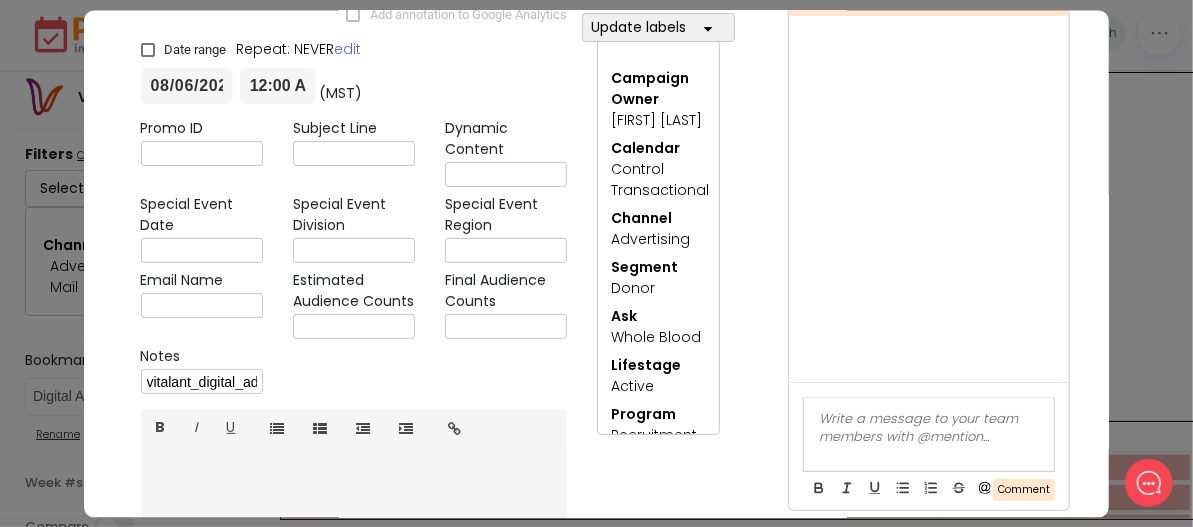 scroll, scrollTop: 0, scrollLeft: 0, axis: both 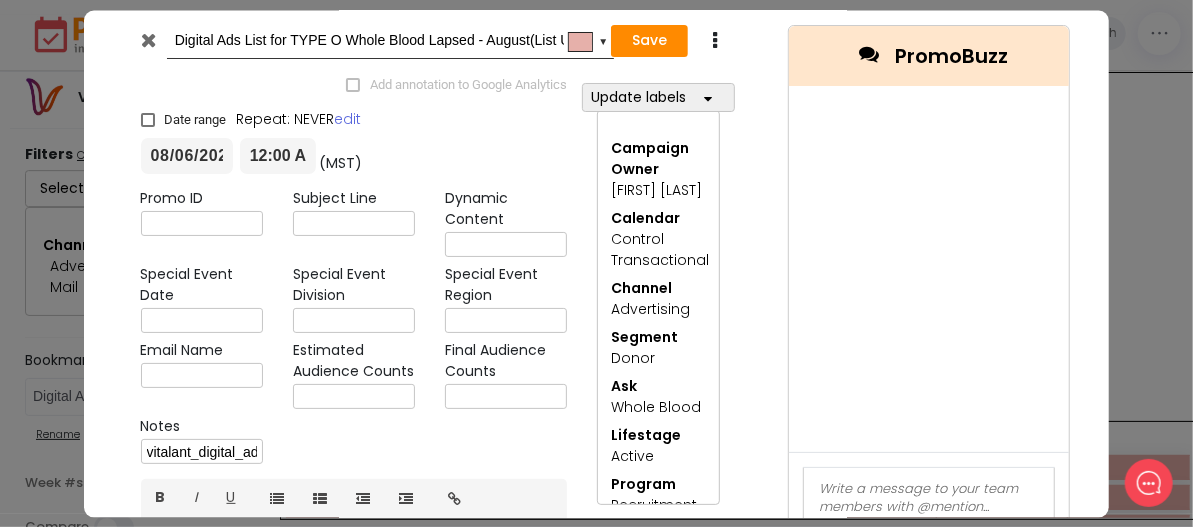 click at bounding box center (148, 40) 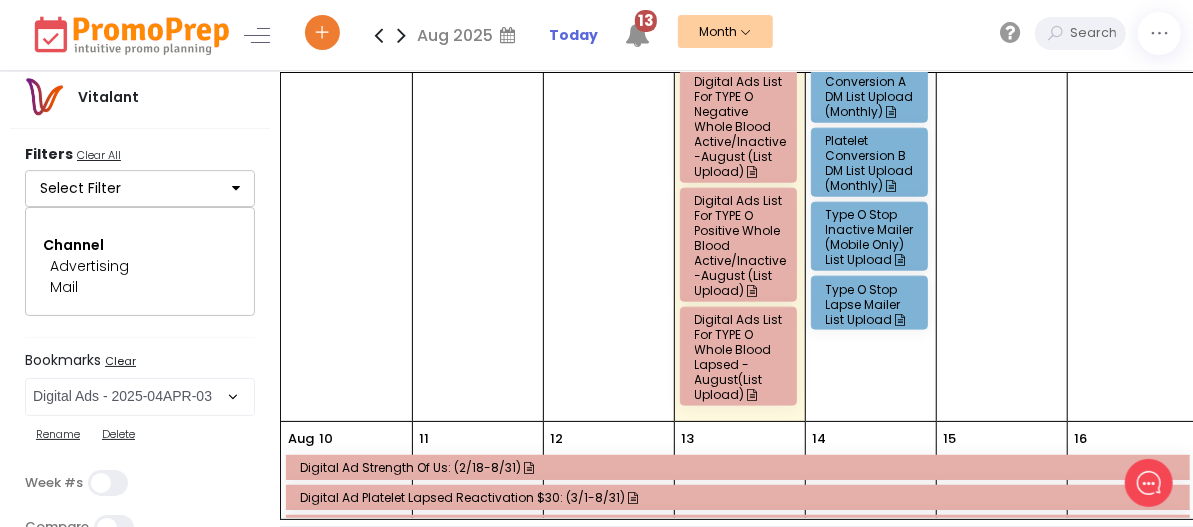 click on "Digital Ads List for TYPE O Positive Whole Blood Active/Inactive-August (List Upload)" at bounding box center [741, 245] 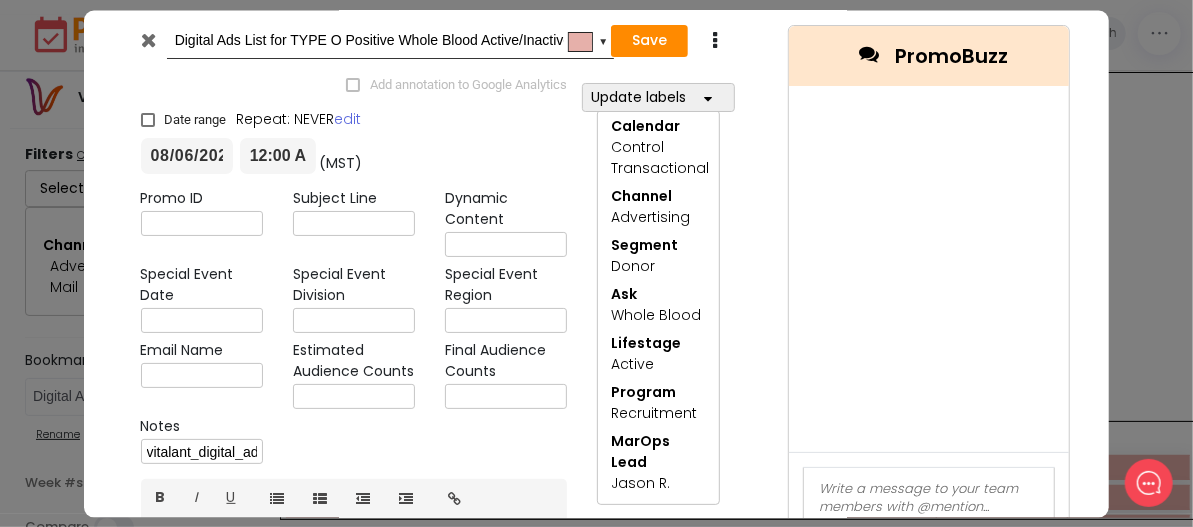 scroll, scrollTop: 112, scrollLeft: 0, axis: vertical 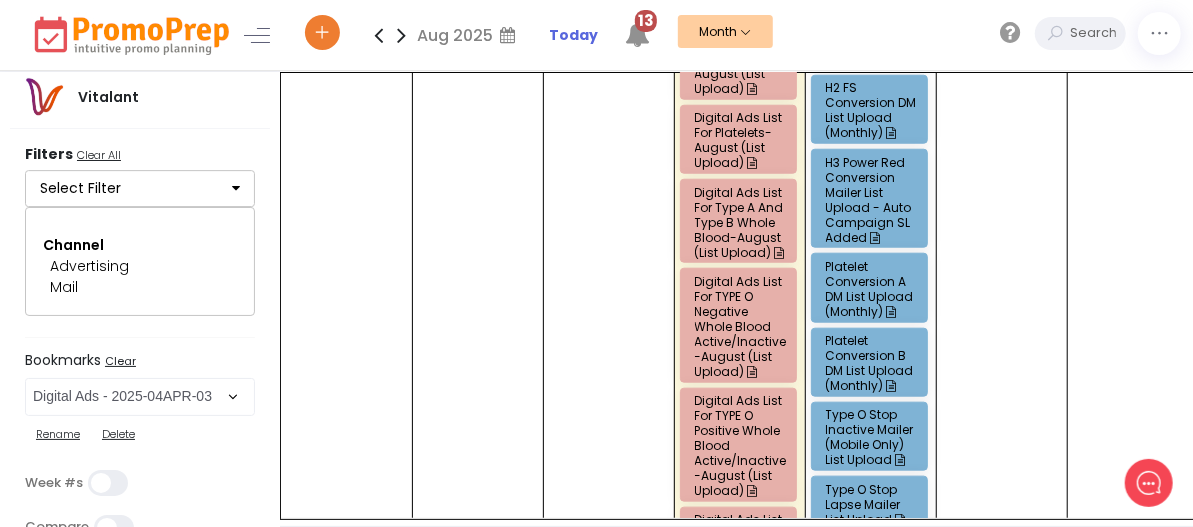 click on "Digital Ads List for TYPE O Negative Whole Blood Active/Inactive-August (List Upload)" at bounding box center [741, 326] 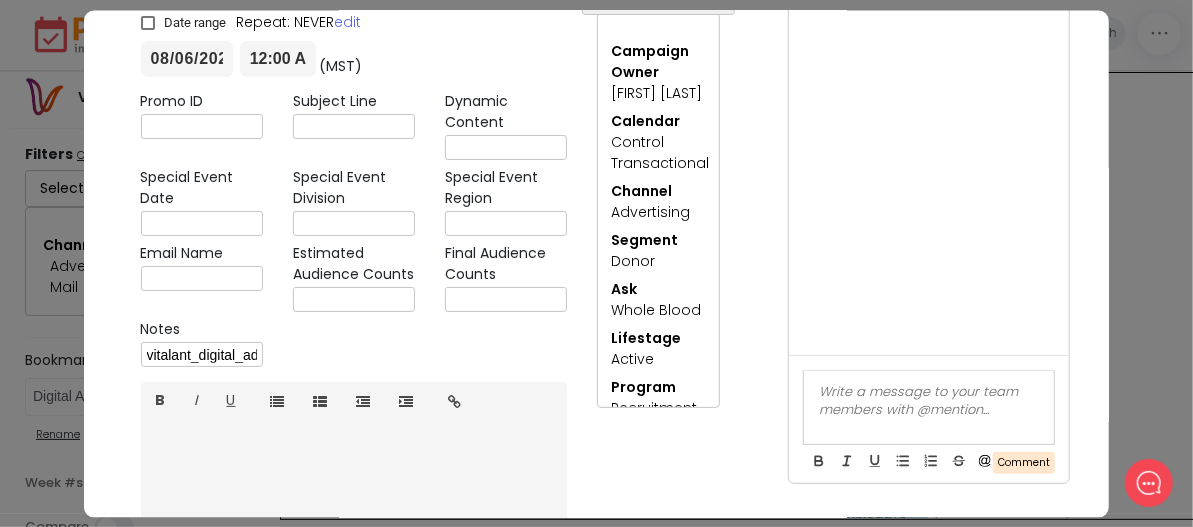 scroll, scrollTop: 0, scrollLeft: 0, axis: both 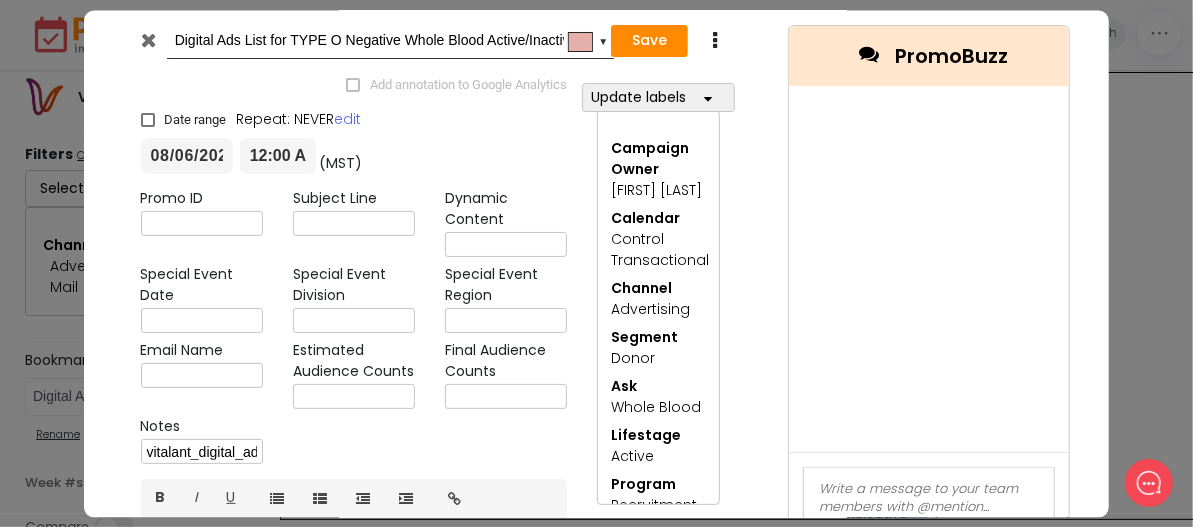 click at bounding box center (148, 40) 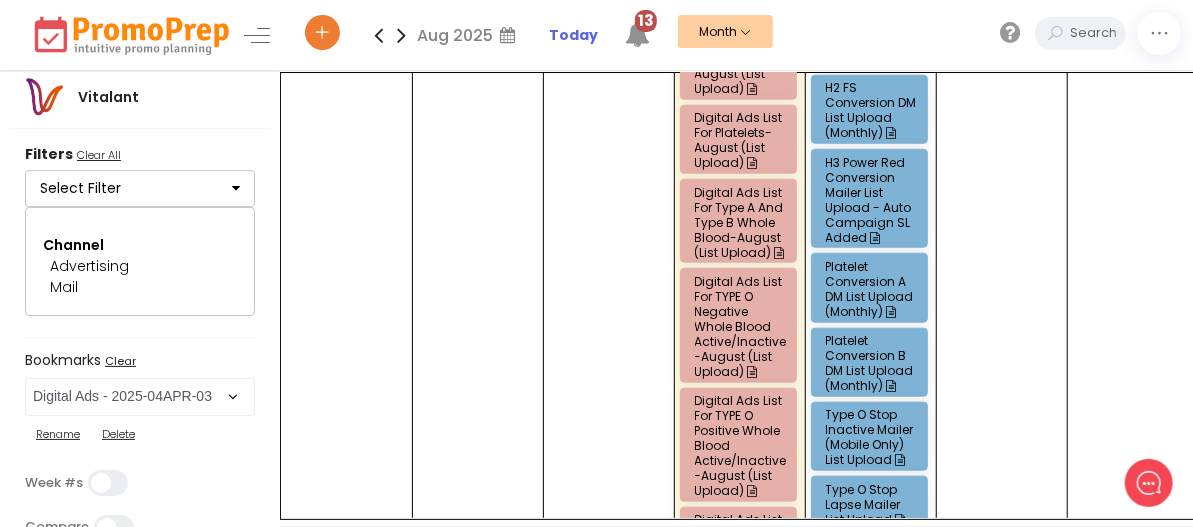 click on "Digital Ads List for Type A and Type B Whole Blood-August (List Upload)" at bounding box center (741, 222) 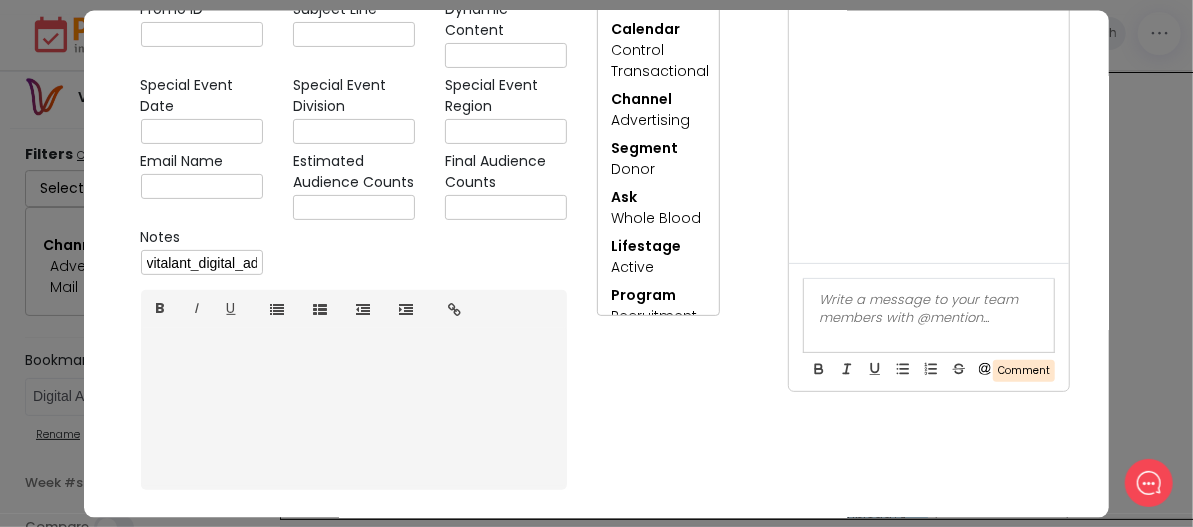 scroll, scrollTop: 312, scrollLeft: 0, axis: vertical 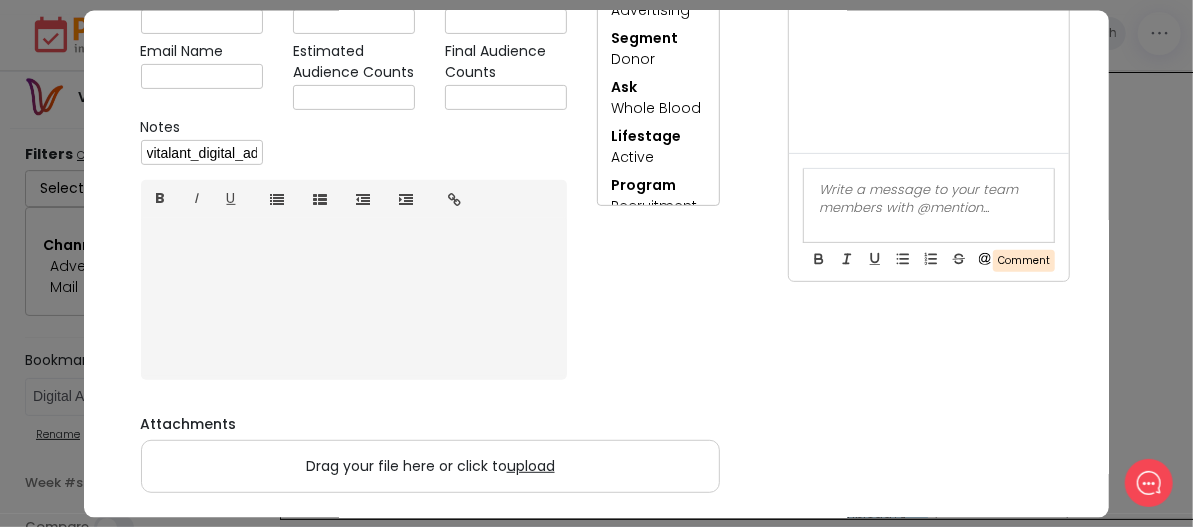 click on "[BRAND]" at bounding box center (354, 30) 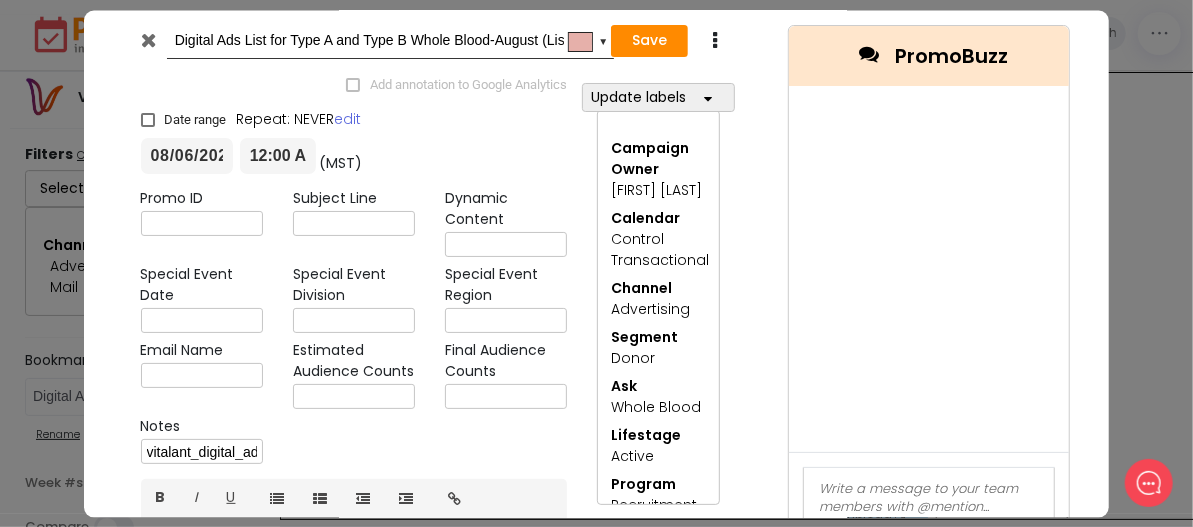 click at bounding box center [148, 40] 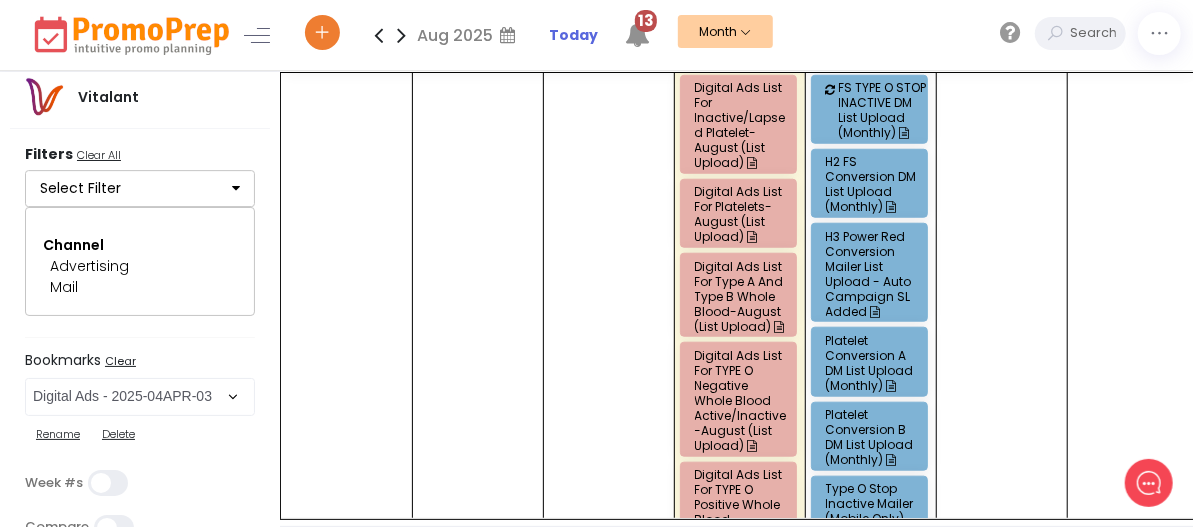 scroll, scrollTop: 700, scrollLeft: 0, axis: vertical 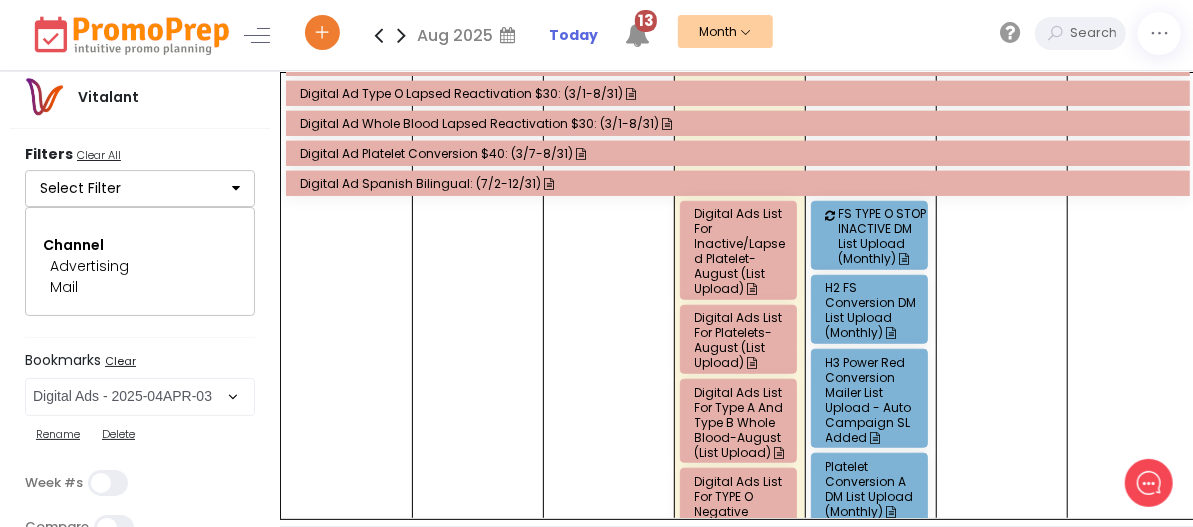 click on "Digital Ads List for Platelets- August (List Upload)" at bounding box center [741, 340] 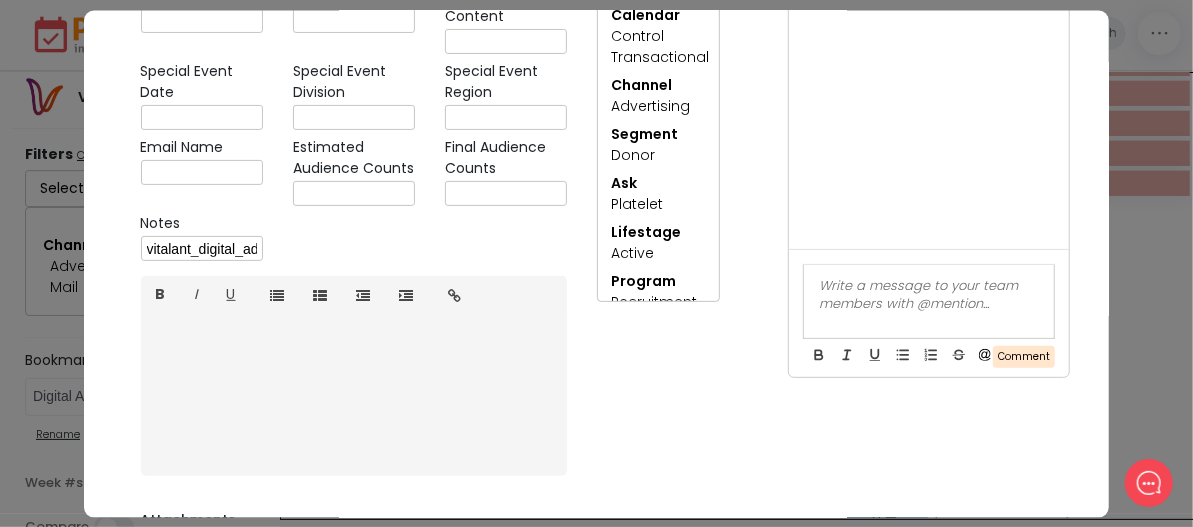 scroll, scrollTop: 312, scrollLeft: 0, axis: vertical 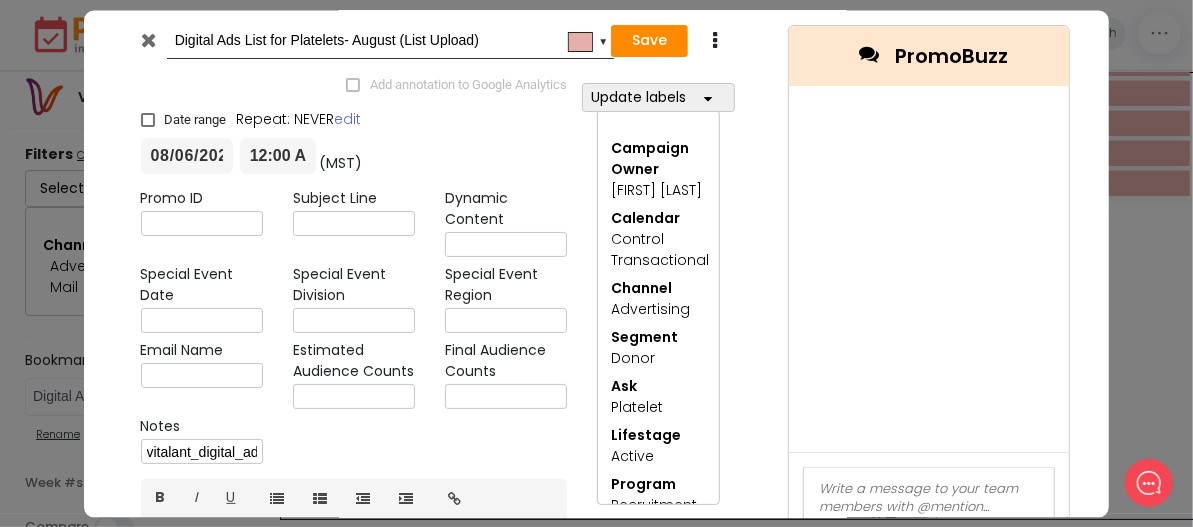 click at bounding box center (148, 40) 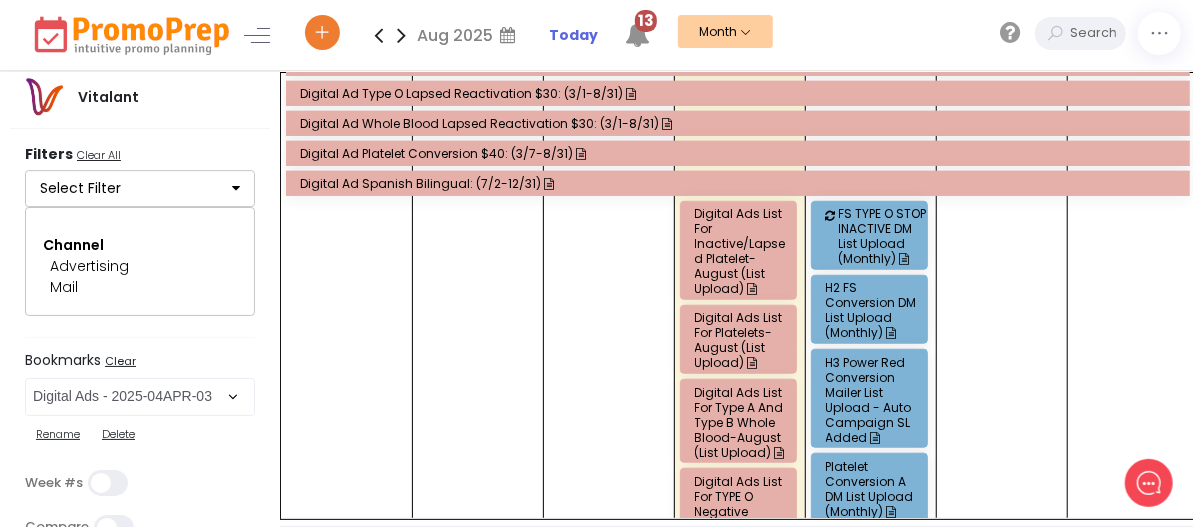 click on "Digital Ads List for Inactive/Lapsed Platelet- August (List Upload)" at bounding box center [741, 251] 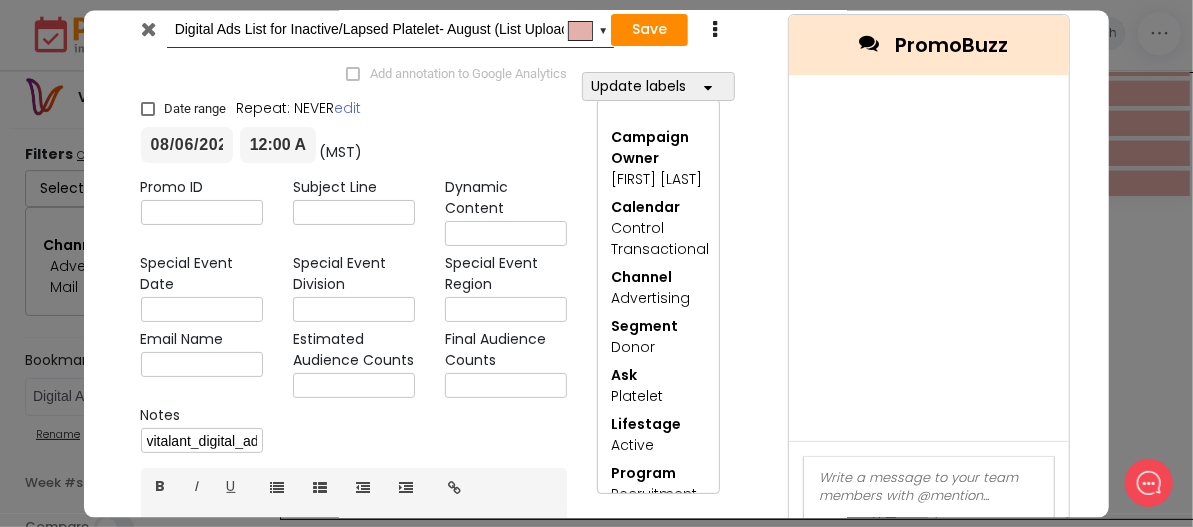 scroll, scrollTop: 0, scrollLeft: 0, axis: both 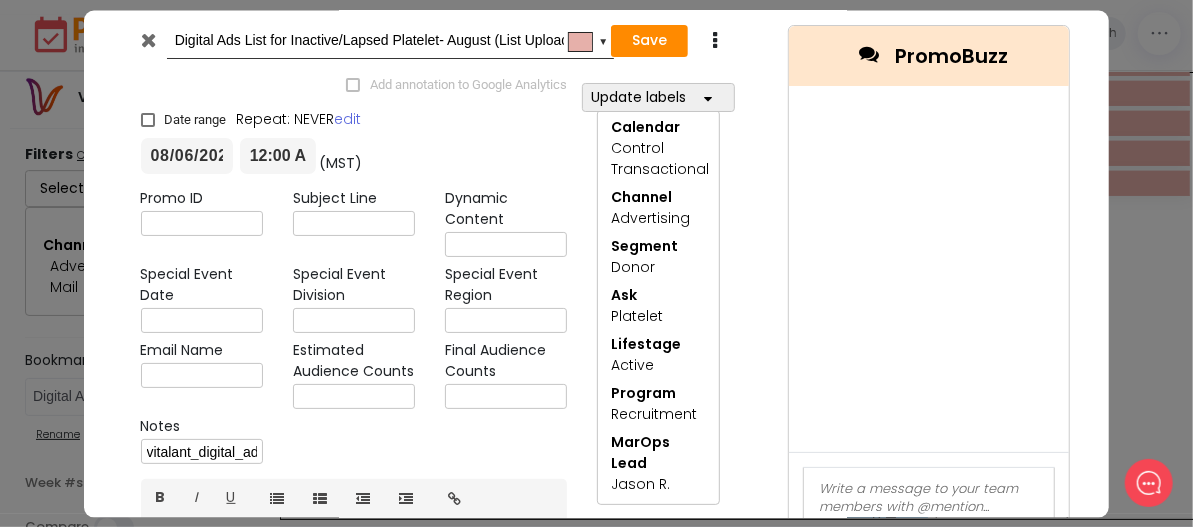 click at bounding box center [148, 40] 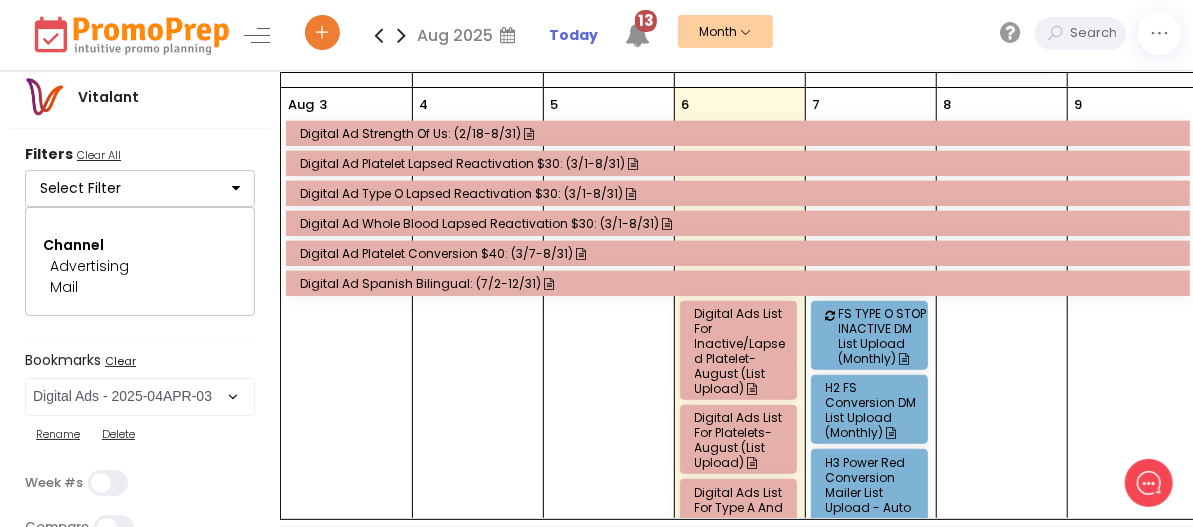 scroll, scrollTop: 700, scrollLeft: 0, axis: vertical 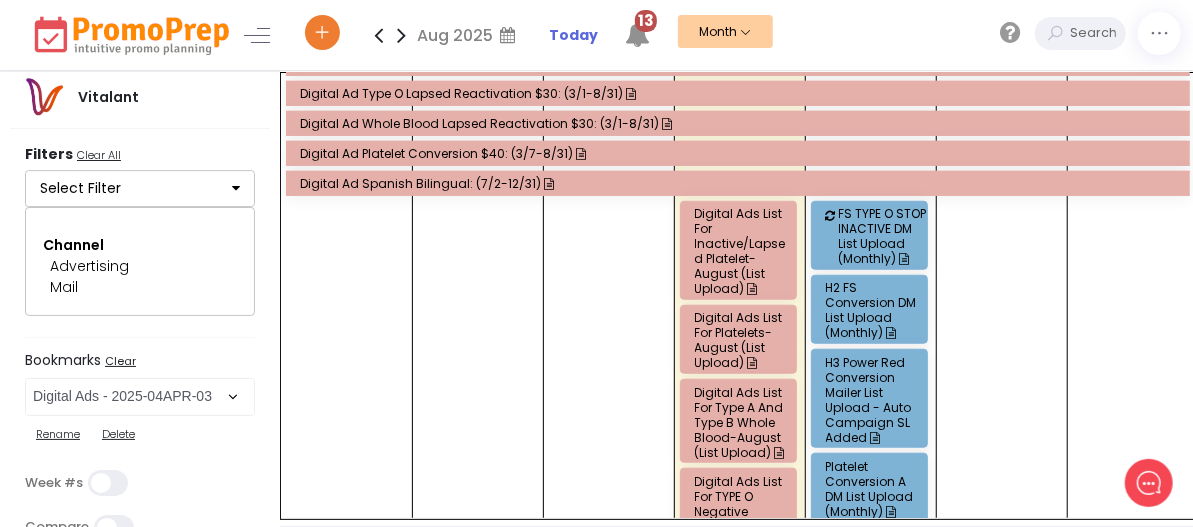 click on "Digital Ads List for Platelets- August (List Upload)" at bounding box center (741, 340) 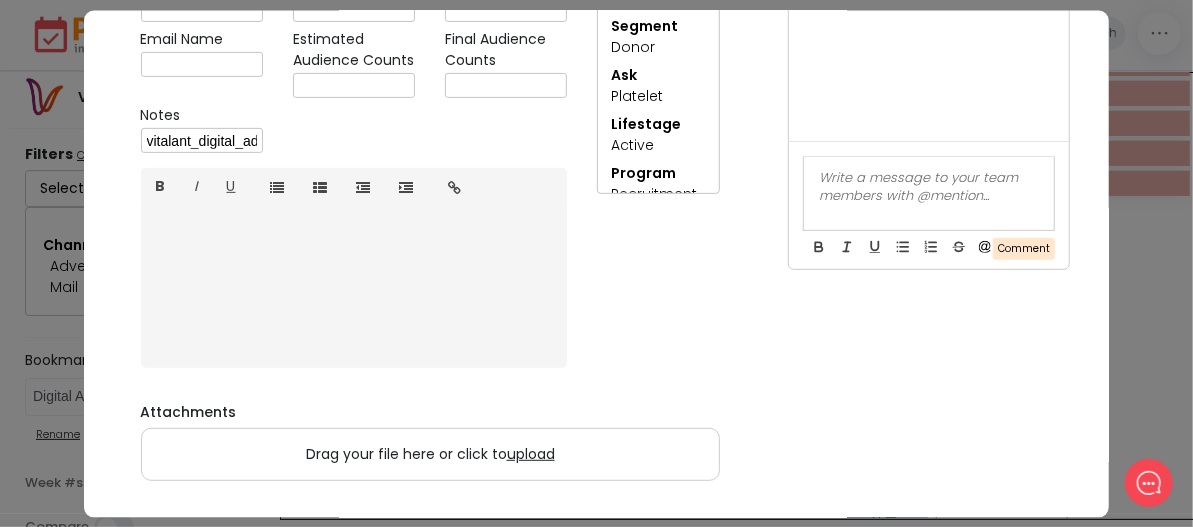 scroll, scrollTop: 0, scrollLeft: 0, axis: both 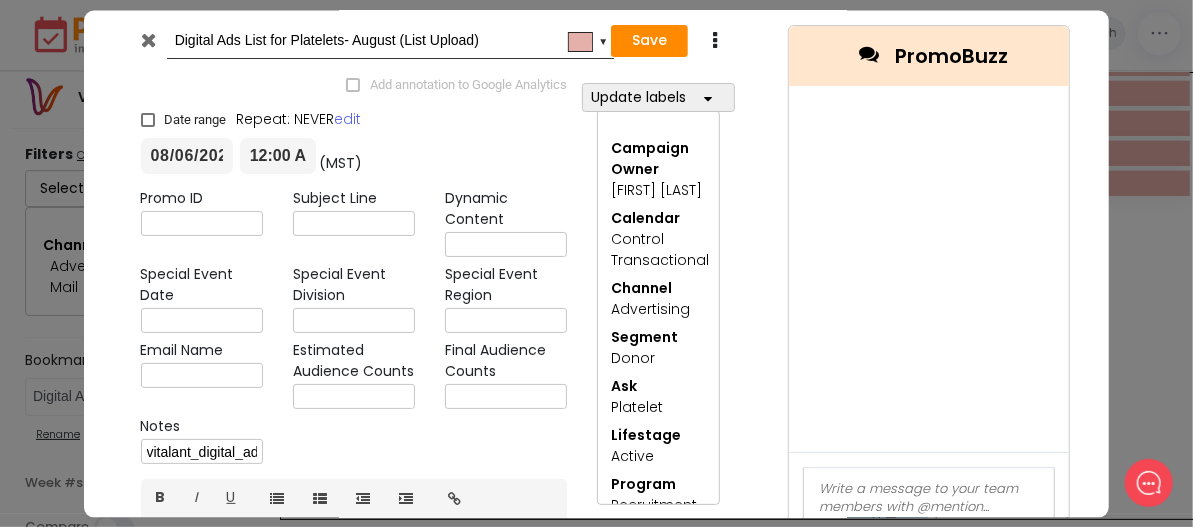 click at bounding box center (148, 40) 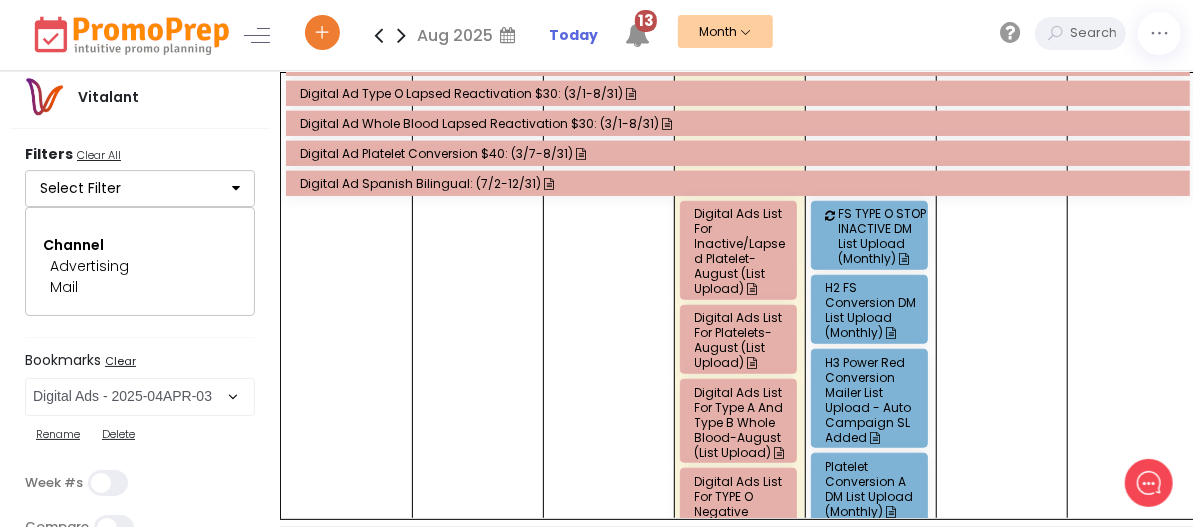 click on "Digital Ads List for Inactive/Lapsed Platelet- August (List Upload)" at bounding box center (741, 251) 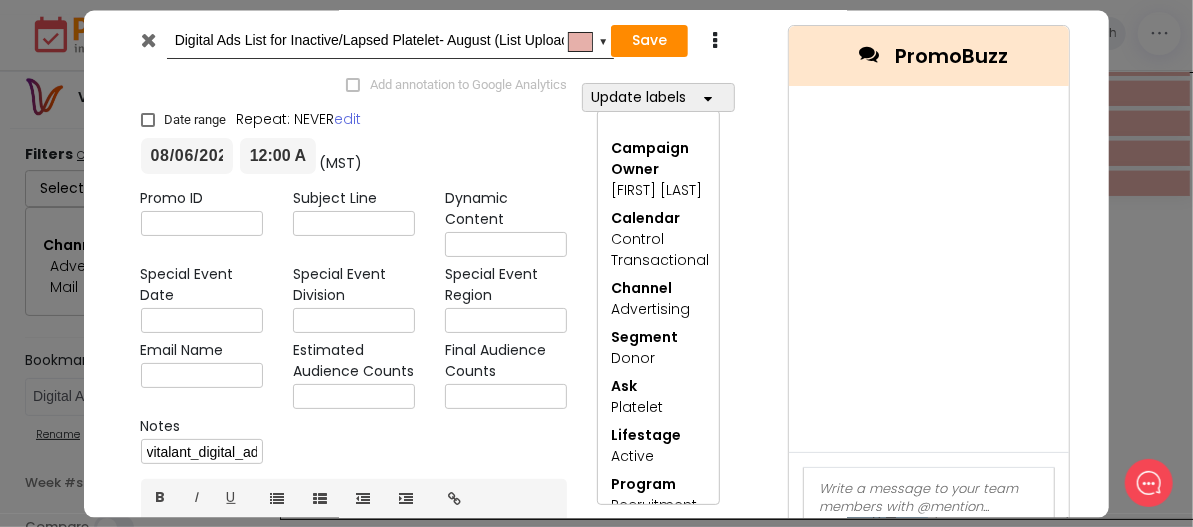 scroll, scrollTop: 91, scrollLeft: 0, axis: vertical 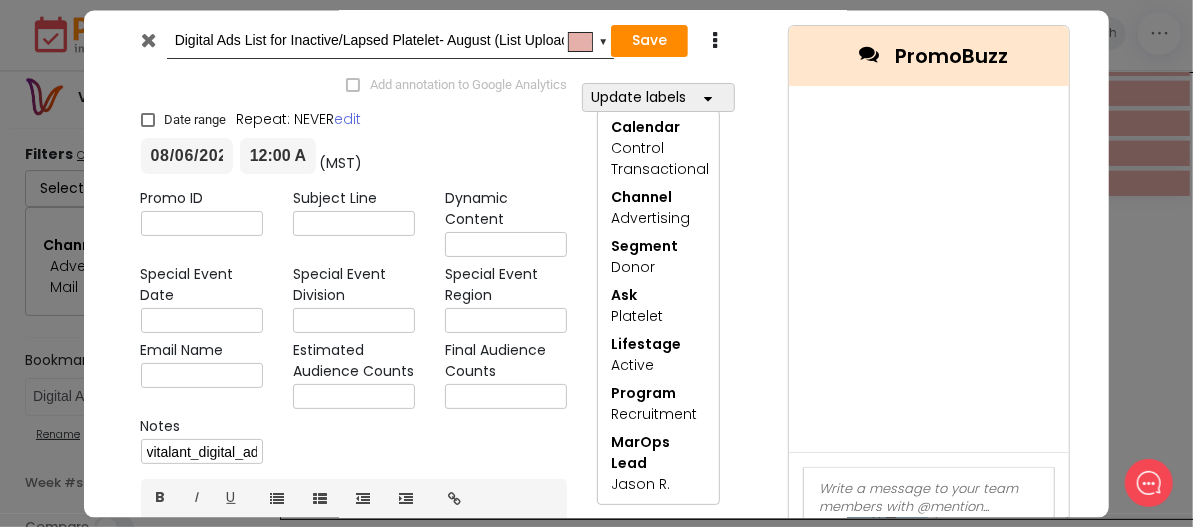 click on "Digital Ads List for Inactive/Lapsed Platelet- August (List Upload)" at bounding box center (387, 41) 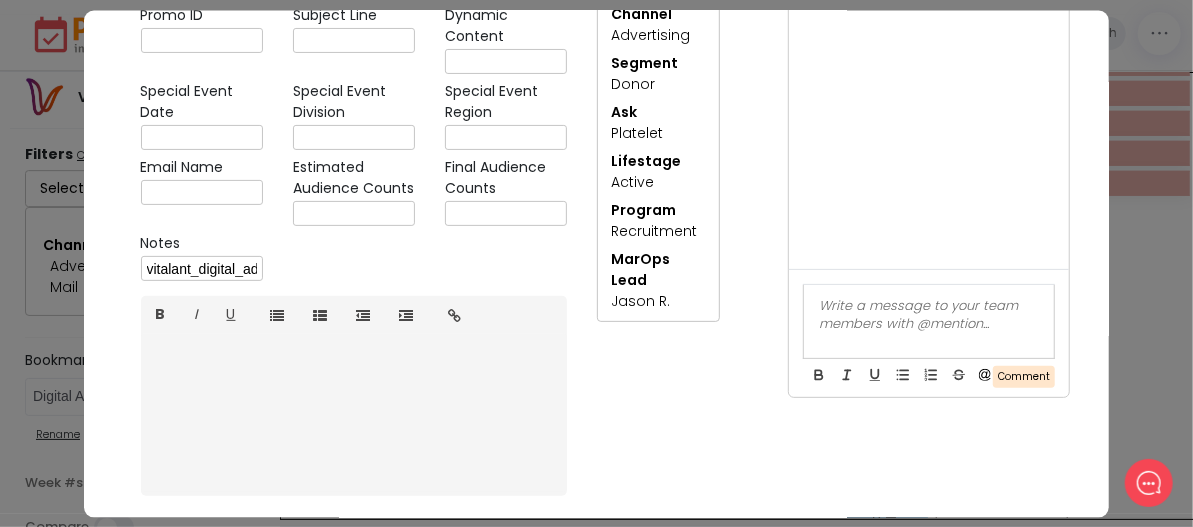 scroll, scrollTop: 0, scrollLeft: 0, axis: both 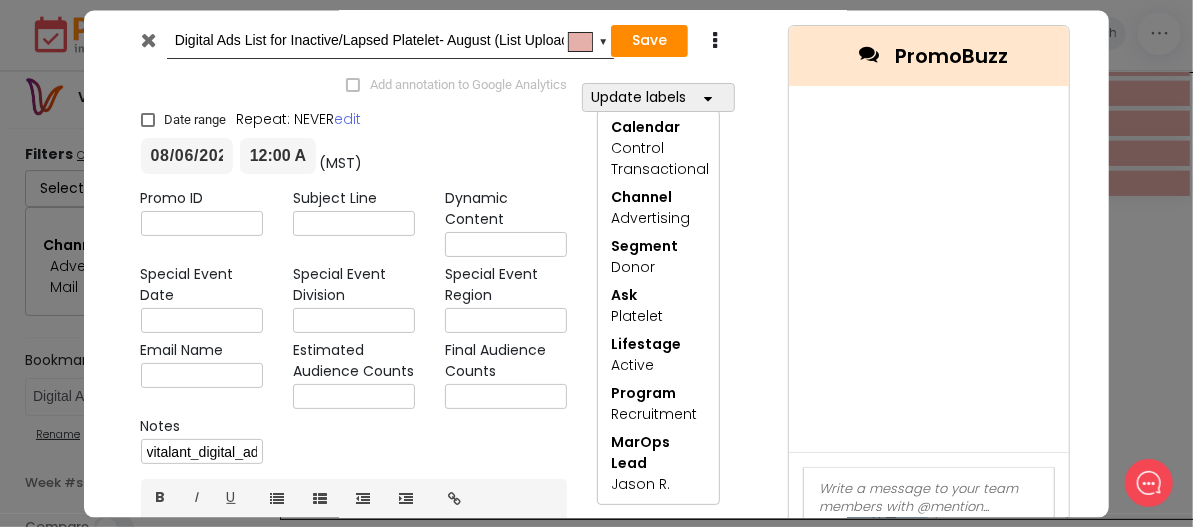 click at bounding box center (148, 40) 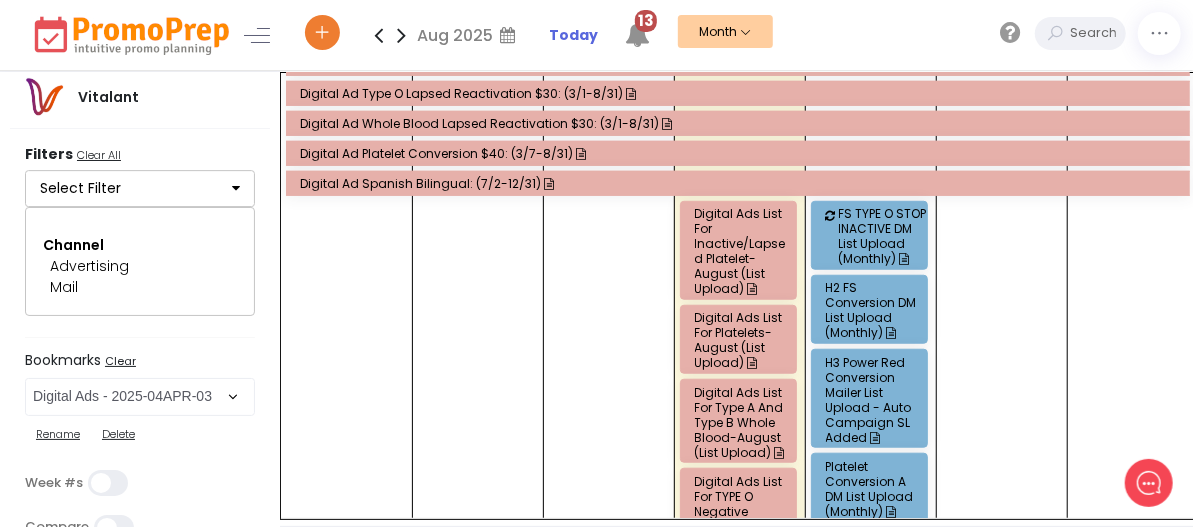 click at bounding box center [378, 35] 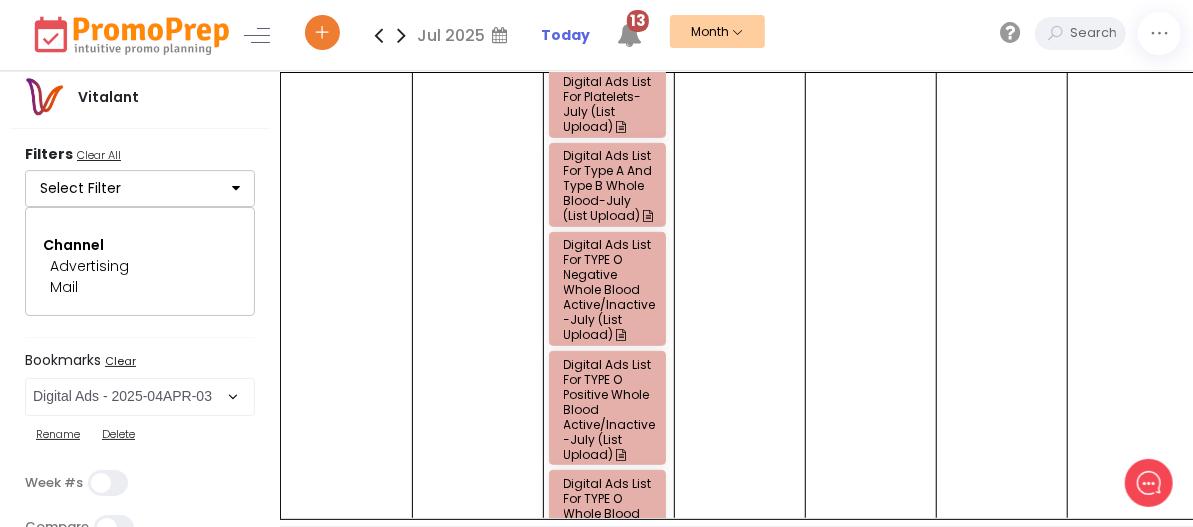 scroll, scrollTop: 200, scrollLeft: 0, axis: vertical 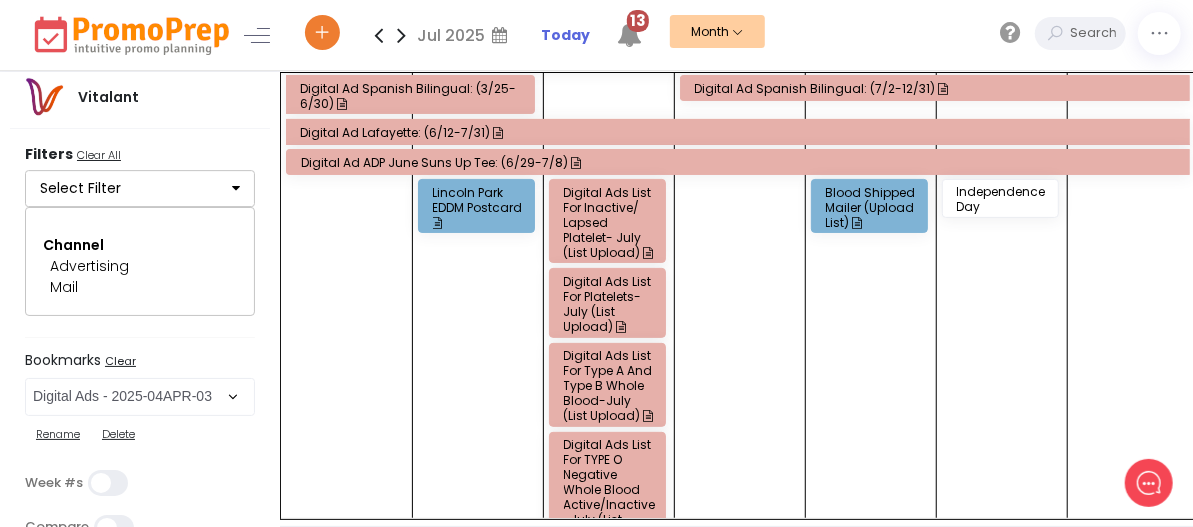 click on "Digital Ads List for Inactive/ Lapsed Platelet- July (List Upload)" at bounding box center (610, 222) 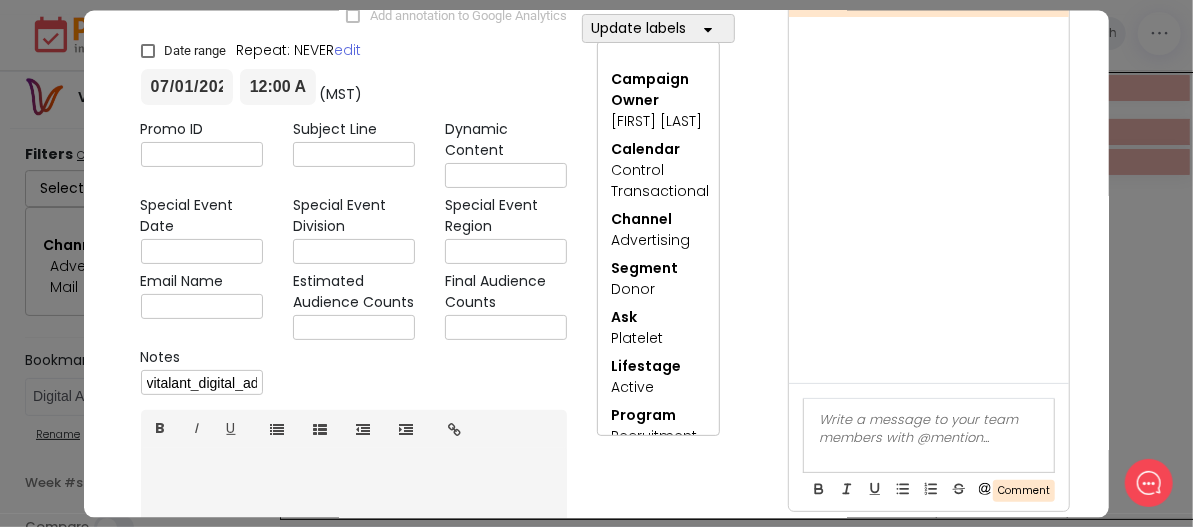 scroll, scrollTop: 0, scrollLeft: 0, axis: both 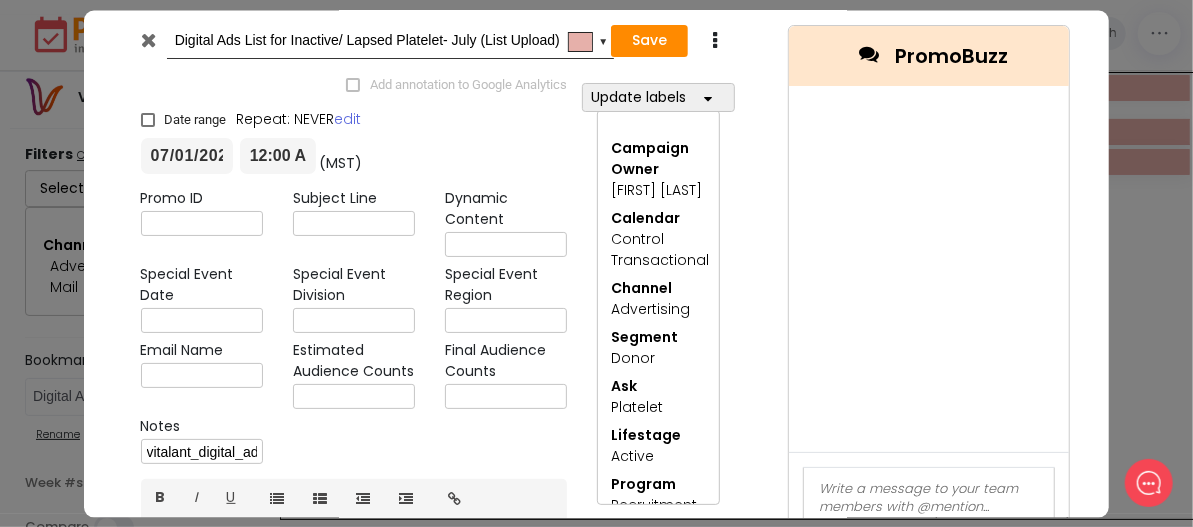 click at bounding box center (148, 40) 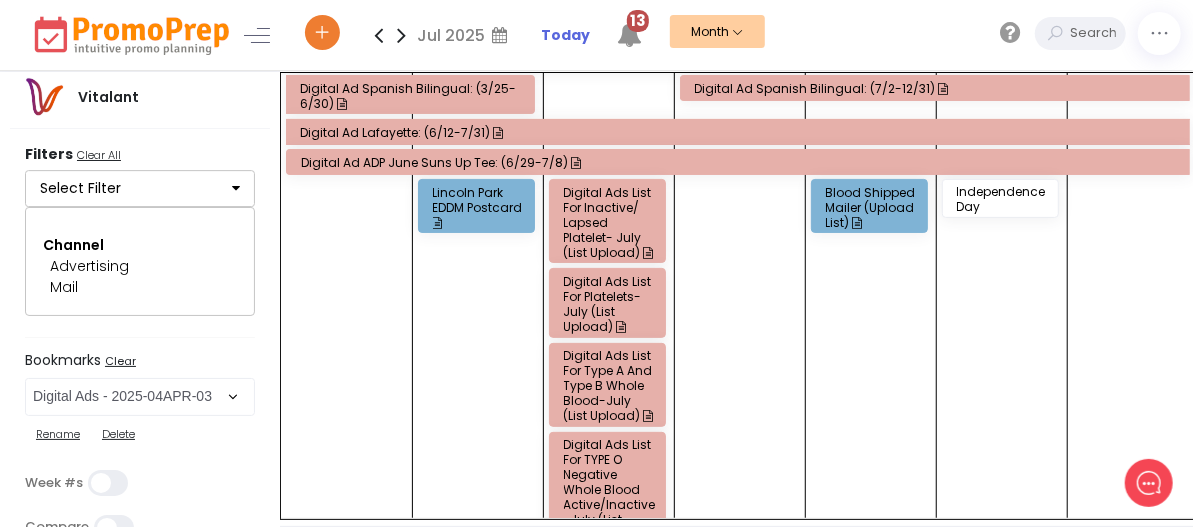 click on "Digital Ads List for Platelets- July (List Upload)" at bounding box center [610, 304] 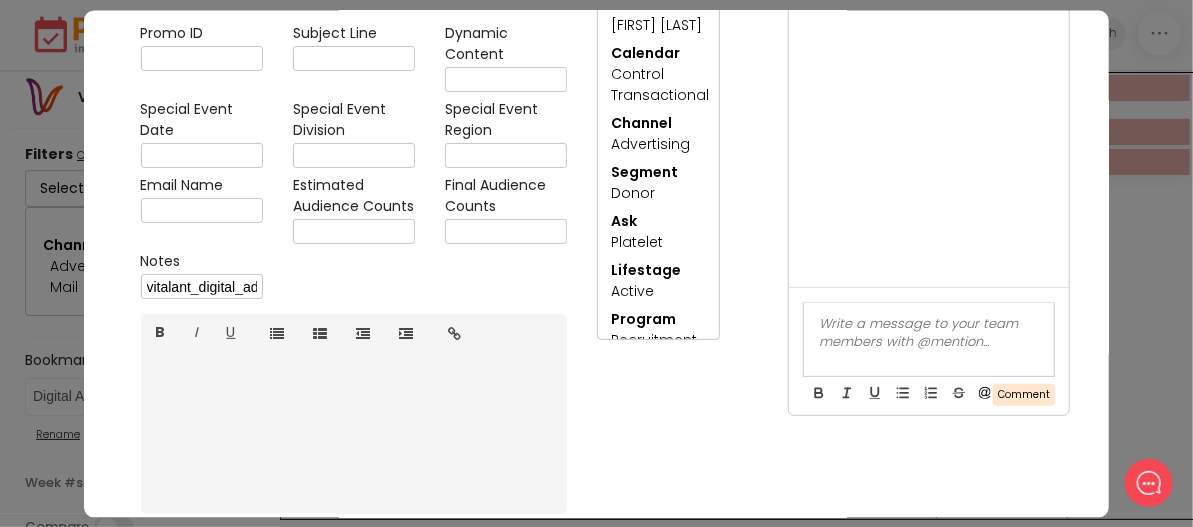 scroll, scrollTop: 0, scrollLeft: 0, axis: both 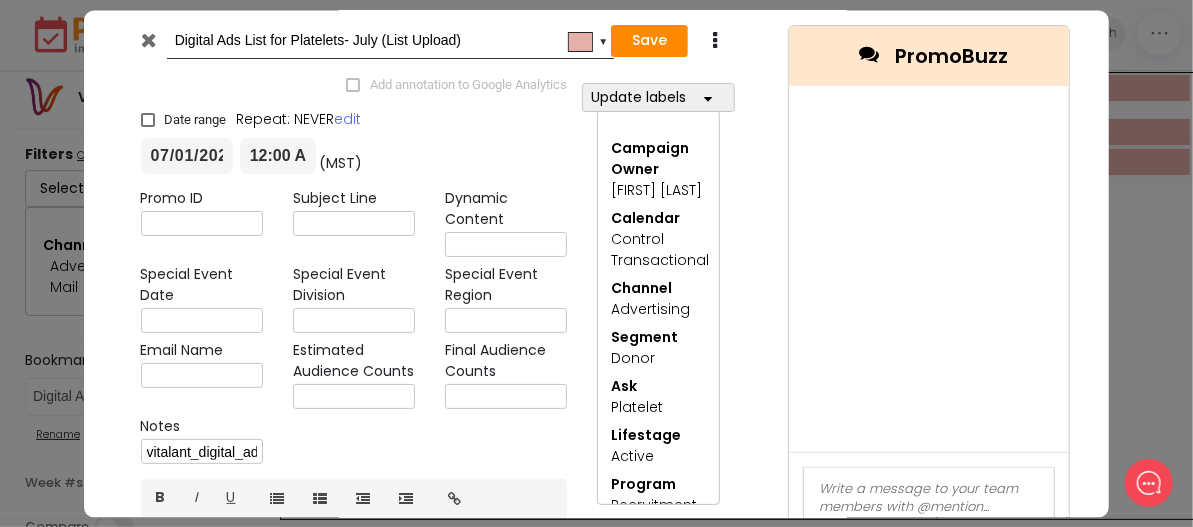 click at bounding box center (148, 40) 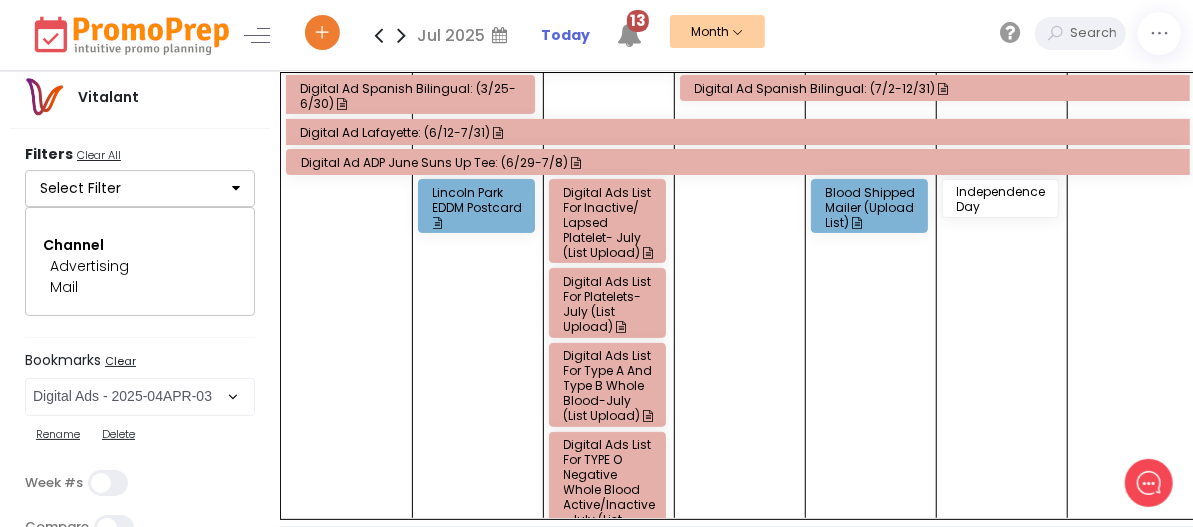 click at bounding box center (401, 35) 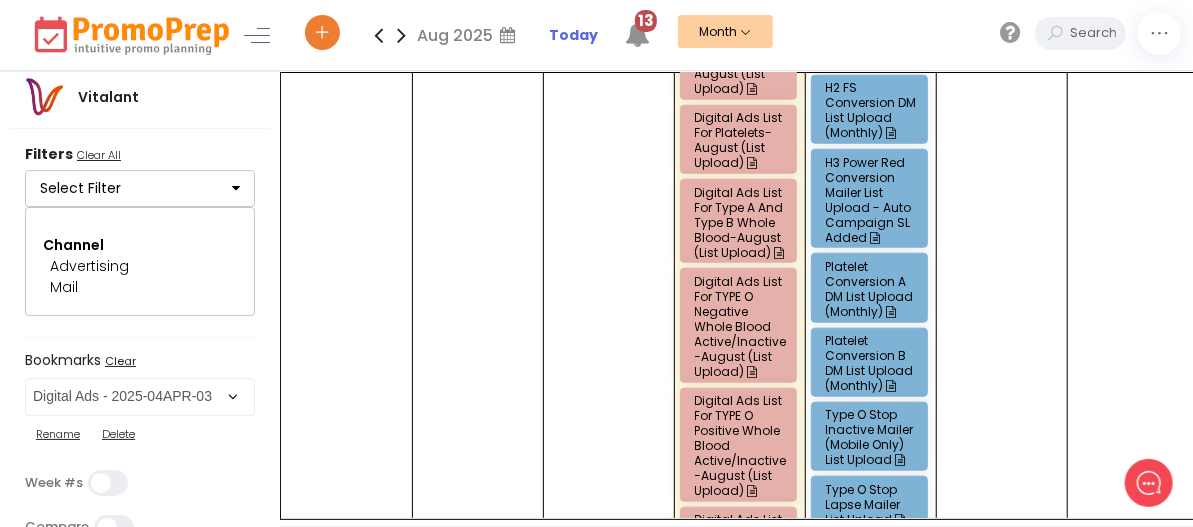 scroll, scrollTop: 600, scrollLeft: 0, axis: vertical 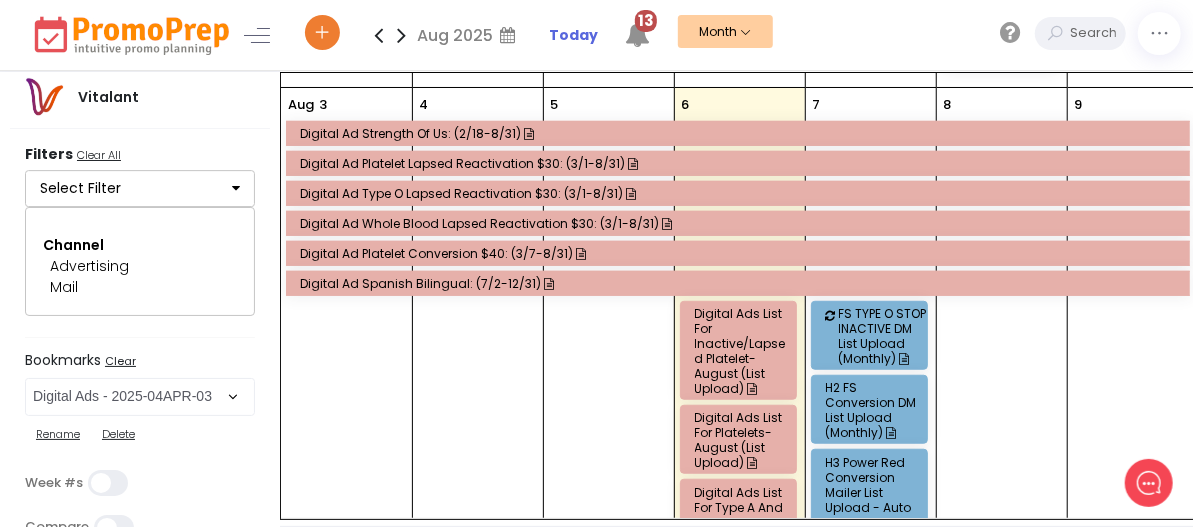 click on "Digital Ads List for Inactive/Lapsed Platelet- August (List Upload)" at bounding box center (741, 351) 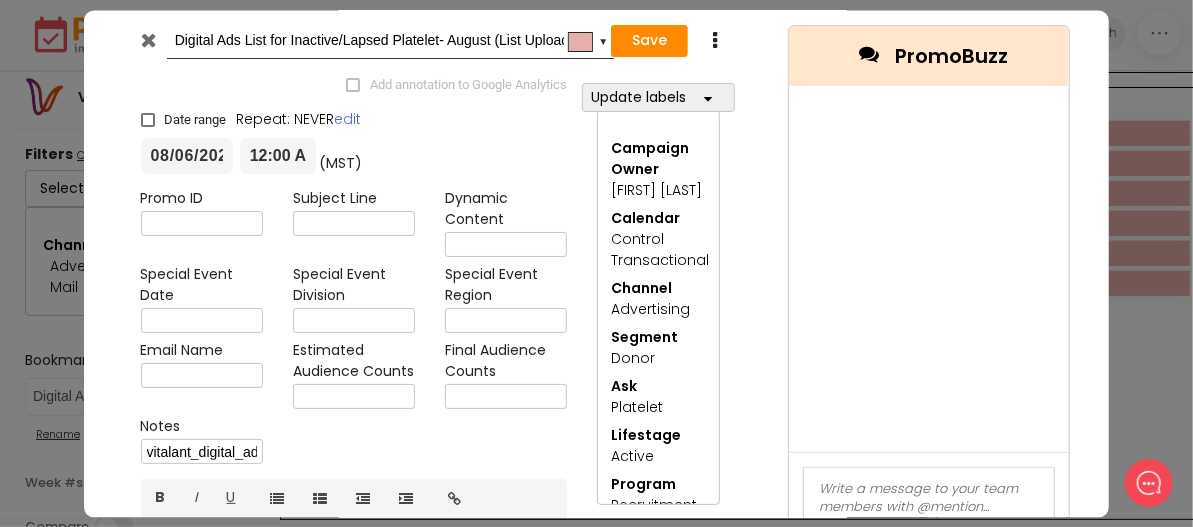 scroll, scrollTop: 300, scrollLeft: 0, axis: vertical 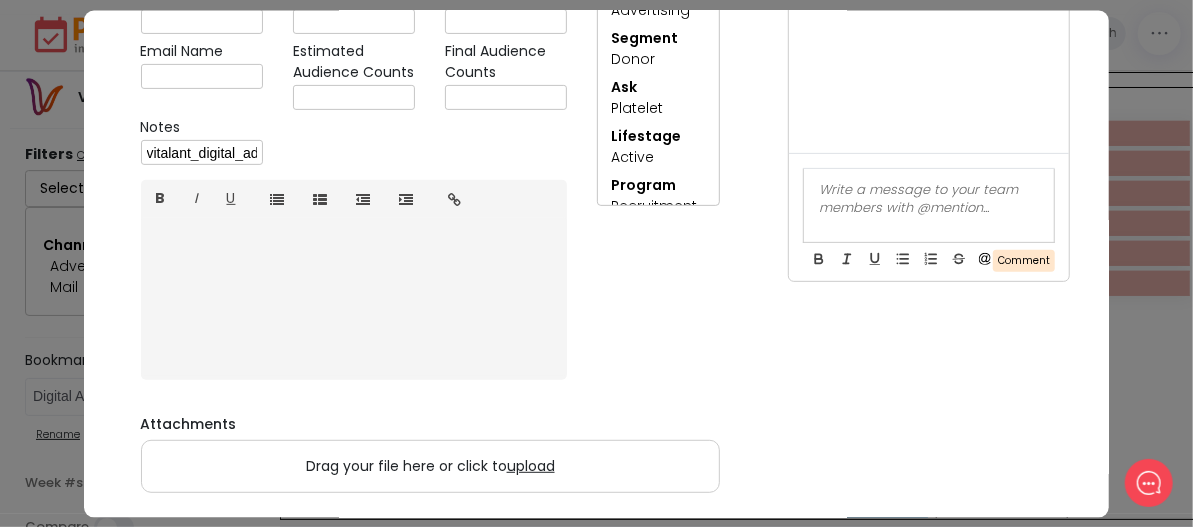 click on "[FIRST] [LAST], [FIRST] [LAST], [FIRST] [LAST], [FIRST] [LAST], [FIRST] [LAST], [FIRST] [LAST], [FIRST] [LAST], [FIRST] [LAST], [FIRST] [LAST], [FIRST] [LAST], [FIRST] [LAST], [FIRST] [LAST], [FIRST] [LAST], [FIRST] [LAST], [FIRST] [LAST], [FIRST] [LAST], [FIRST] [LAST], [FIRST] [LAST], [FIRST] [LAST], [FIRST] [LAST], [FIRST] [LAST], [FIRST] [LAST], [FIRST] [LAST], [FIRST] [LAST], [FIRST] [LAST], [FIRST] [LAST], [FIRST] [LAST], [FIRST] [LAST], [FIRST] [LAST], [FIRST] [LAST], [FIRST] [LAST], [FIRST] [LAST], [FIRST] [LAST], [FIRST] [LAST], [FIRST] [LAST], [FIRST] [LAST], [FIRST] [LAST], [FIRST] [LAST], [FIRST] [LAST], [FIRST] [LAST], [FIRST] [LAST], [FIRST] [LAST]" at bounding box center (659, 80) 